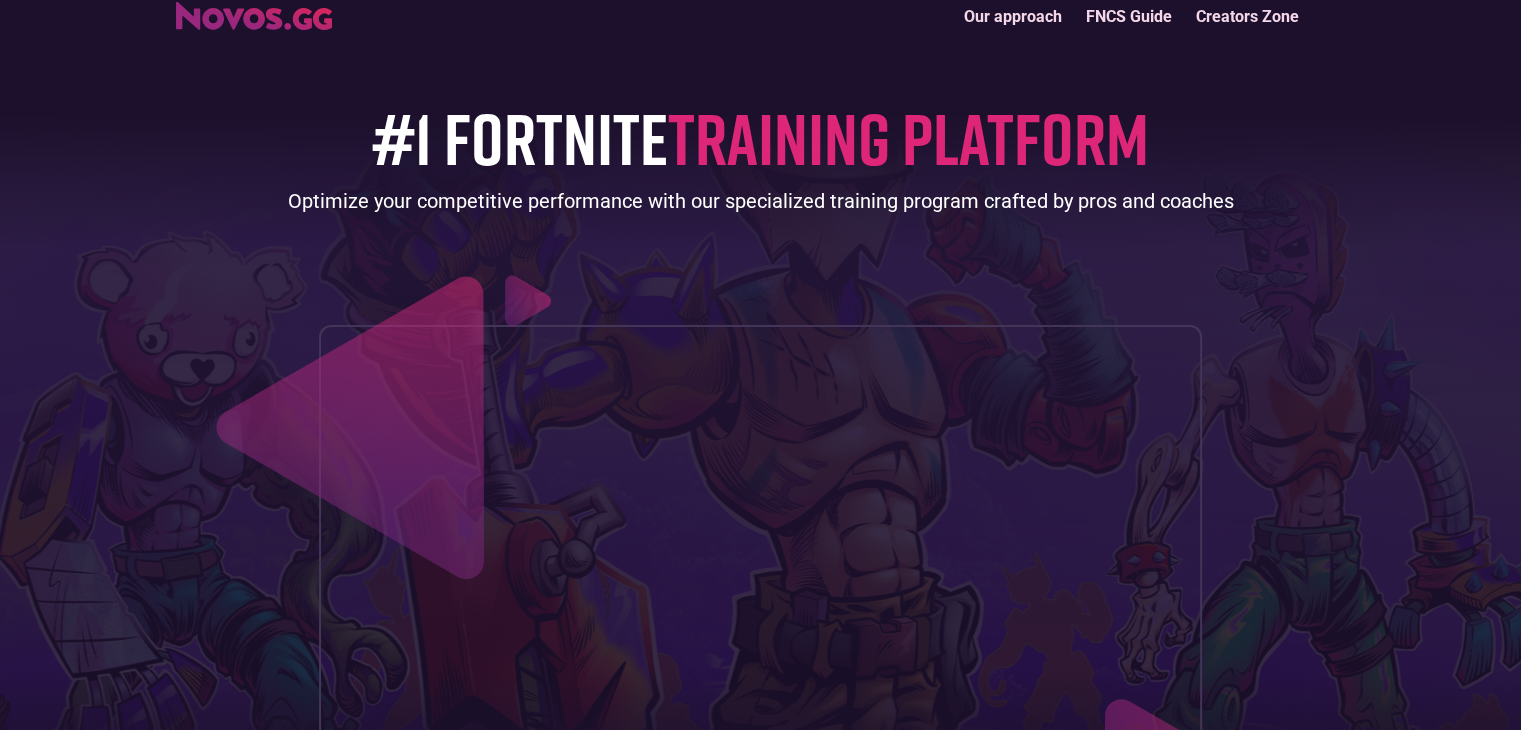 scroll, scrollTop: 0, scrollLeft: 0, axis: both 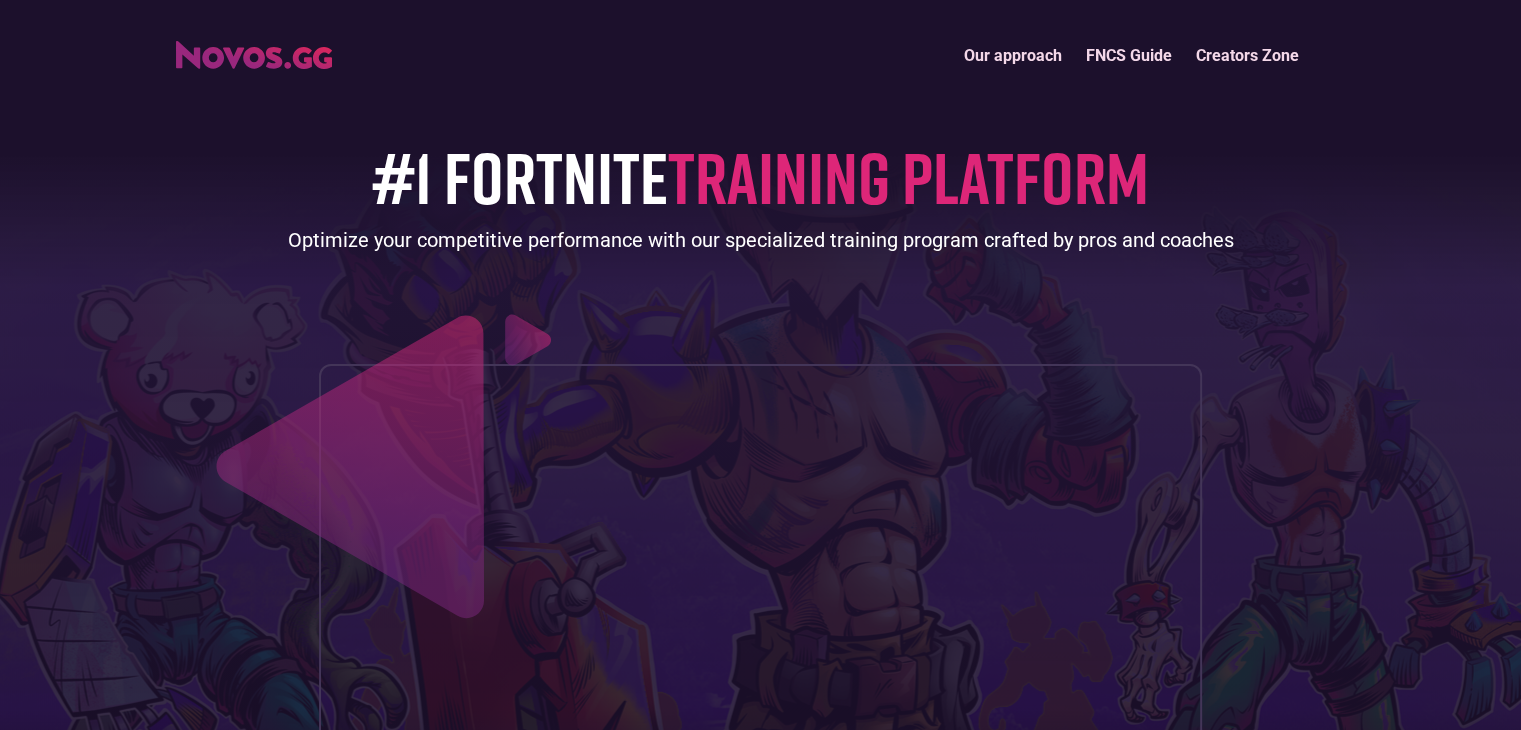 click on "FNCS Guide" at bounding box center (1129, 55) 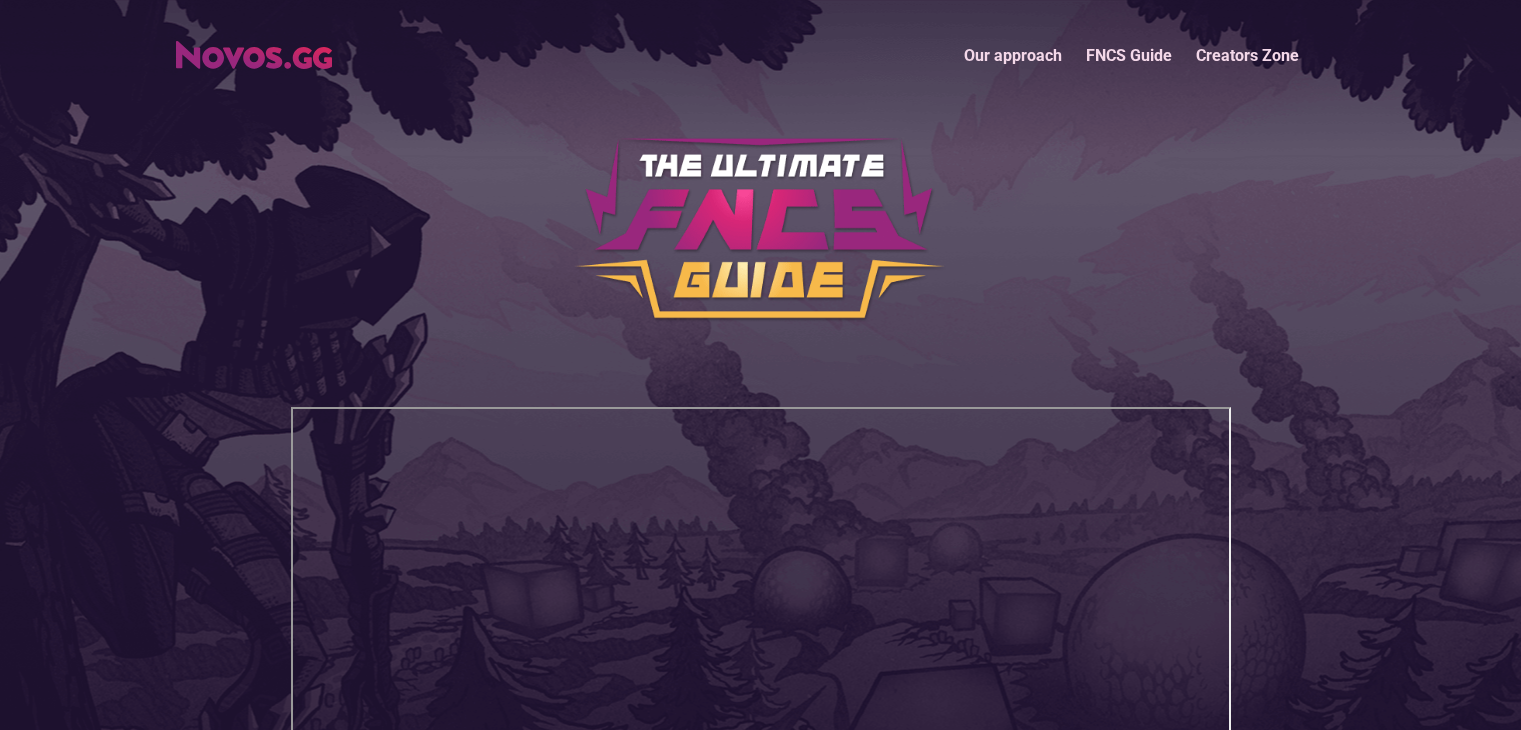 scroll, scrollTop: 0, scrollLeft: 0, axis: both 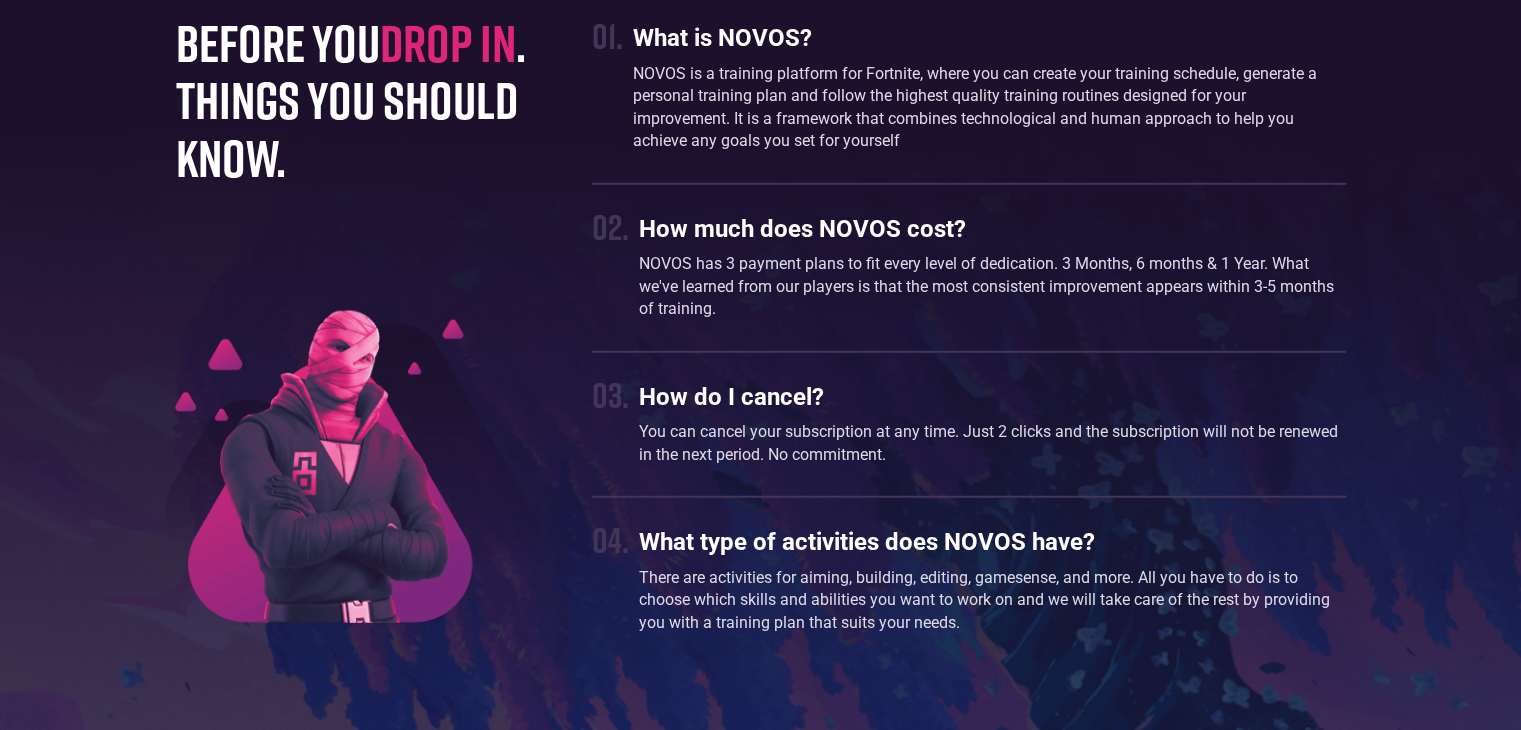 click on "NOVOS has 3 payment plans to fit every level of dedication. 3 Months, 6 months & 1 Year. What we've learned from our players is that the most consistent improvement appears within 3-5 months of training." at bounding box center (992, 286) 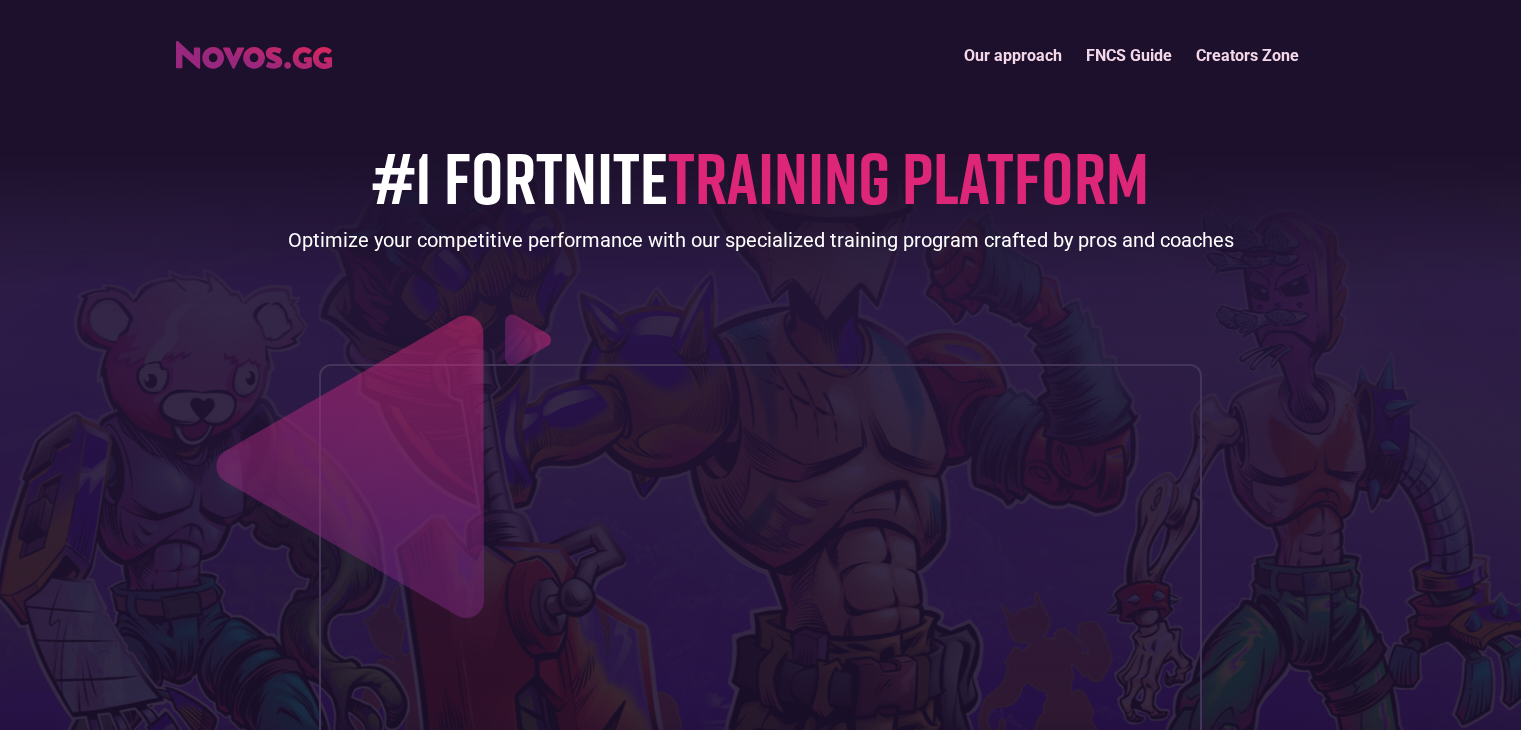 scroll, scrollTop: 0, scrollLeft: 0, axis: both 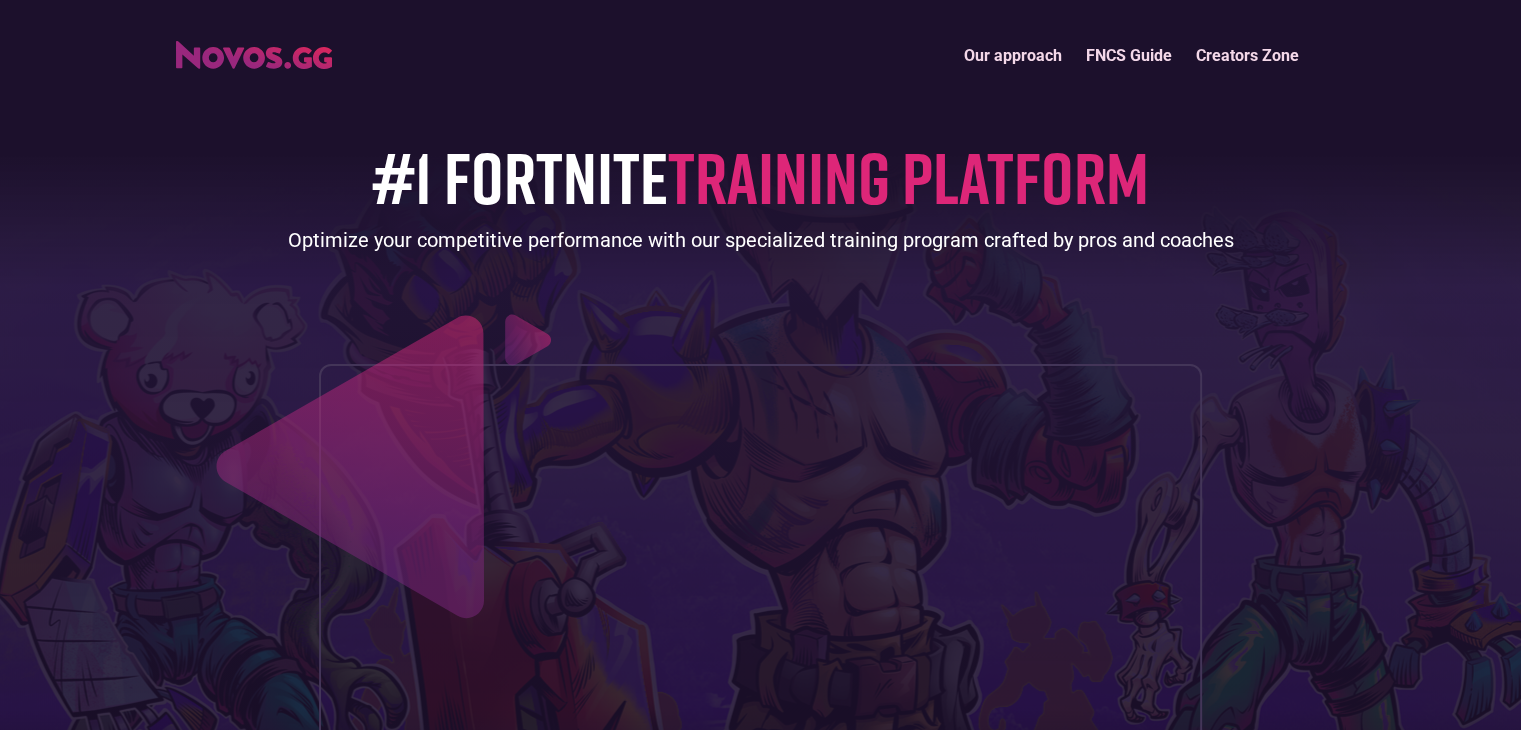 click on "FNCS Guide" at bounding box center (1129, 55) 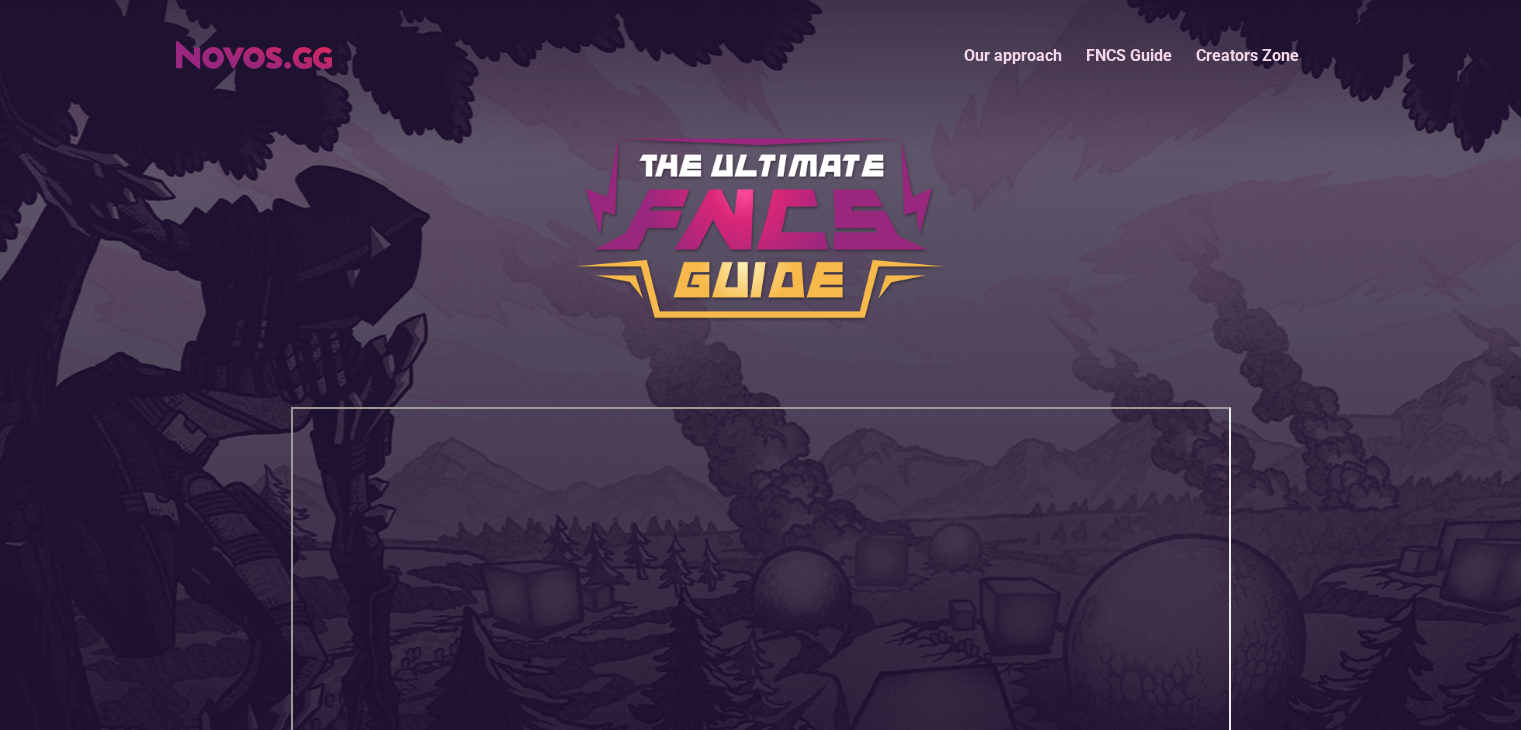 scroll, scrollTop: 0, scrollLeft: 0, axis: both 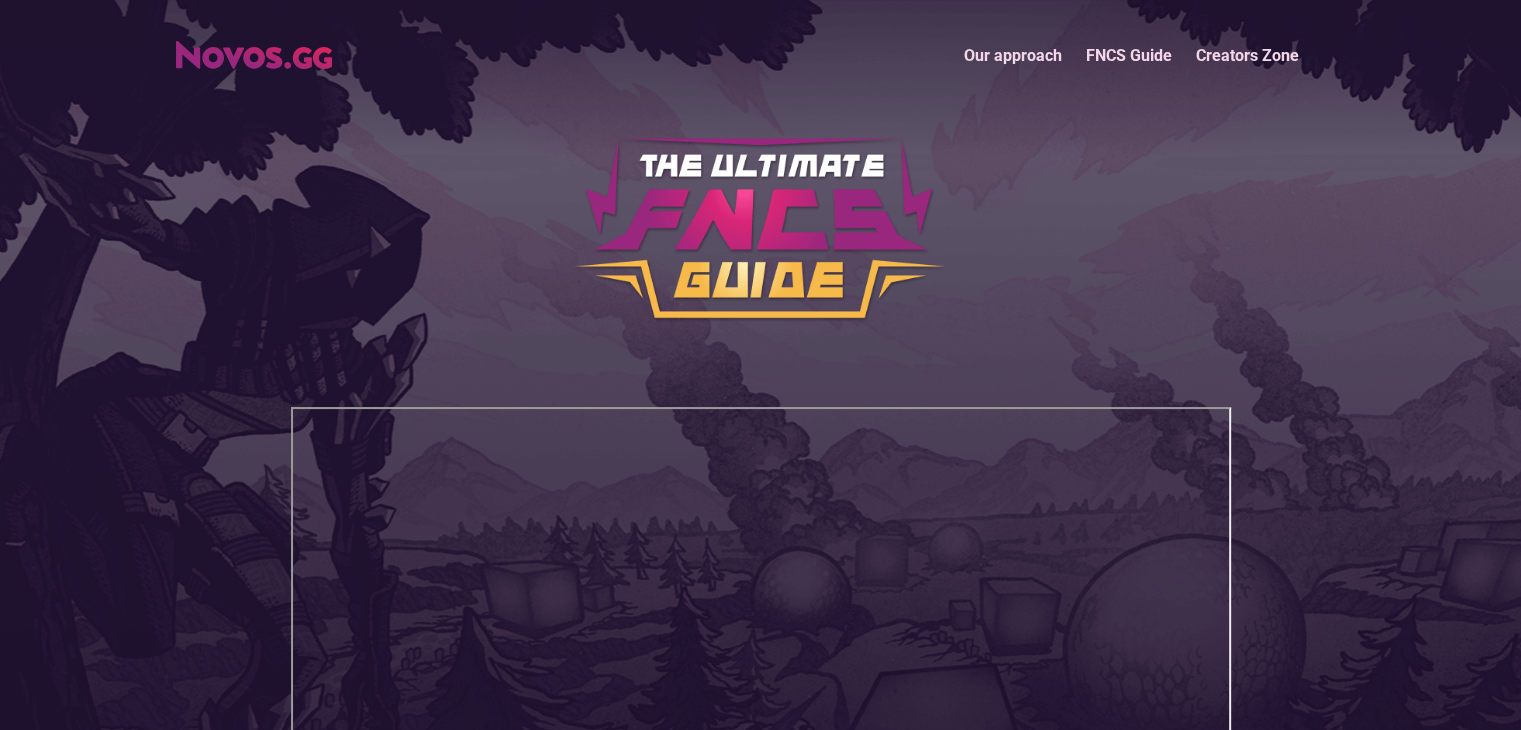 click on "Creators Zone" at bounding box center (1247, 55) 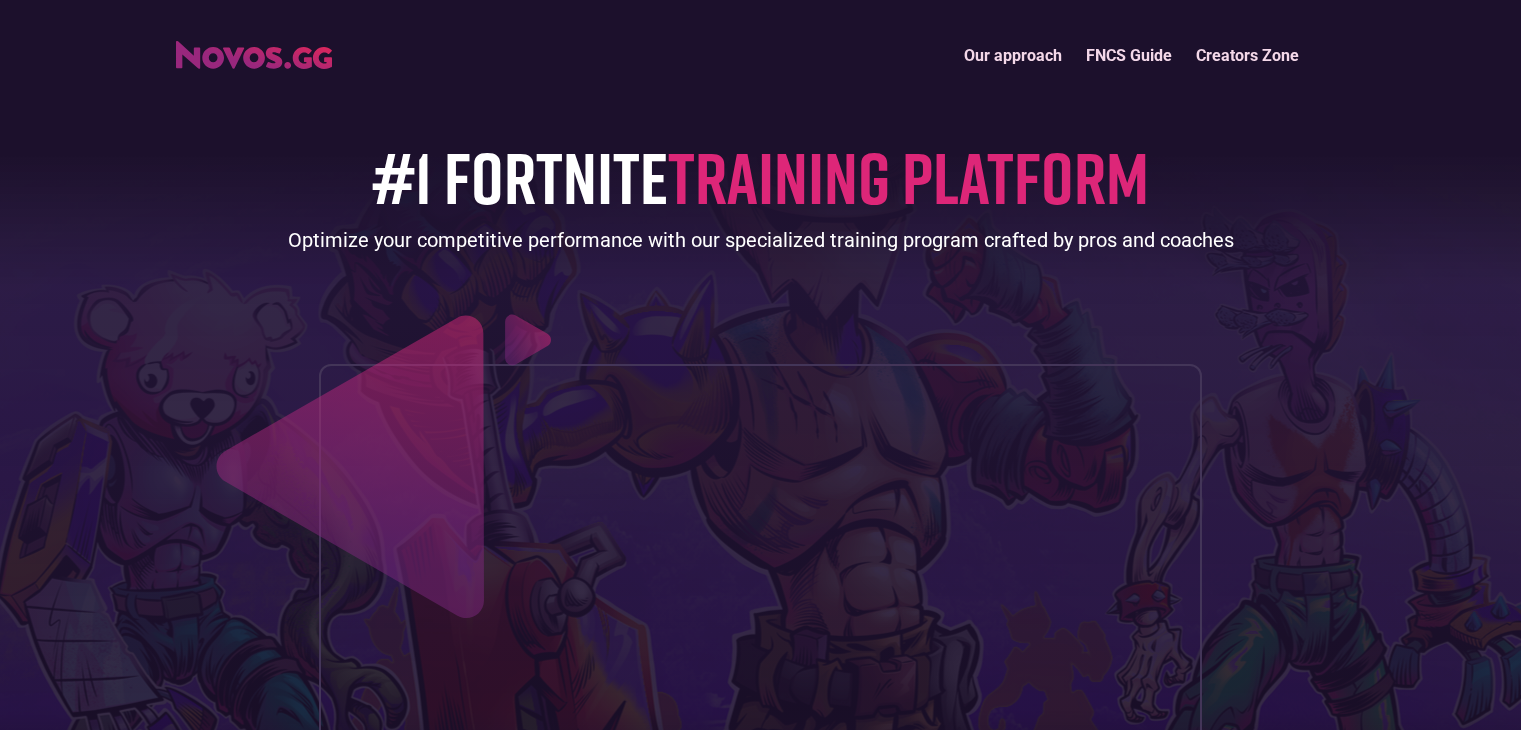 scroll, scrollTop: 0, scrollLeft: 0, axis: both 